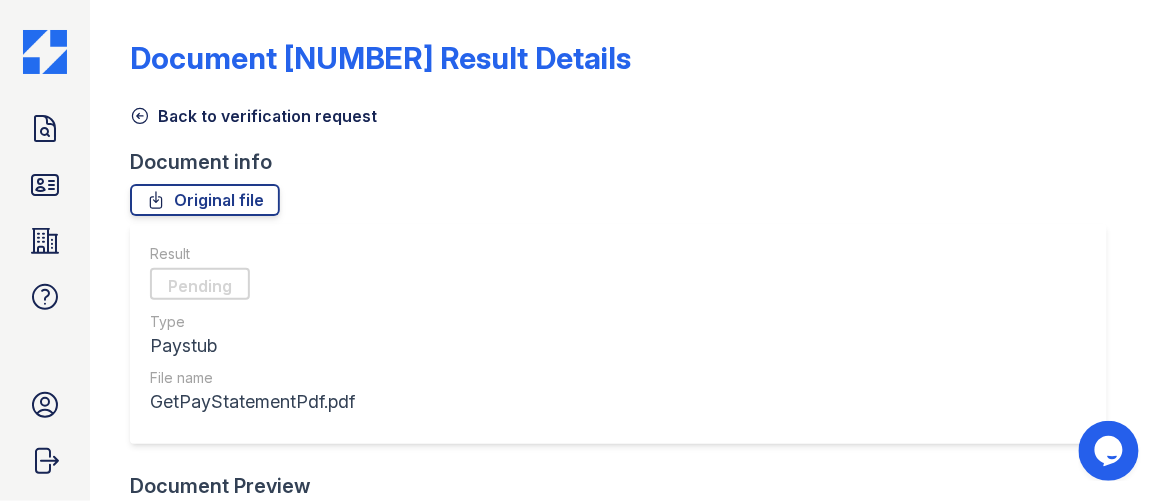 scroll, scrollTop: 0, scrollLeft: 0, axis: both 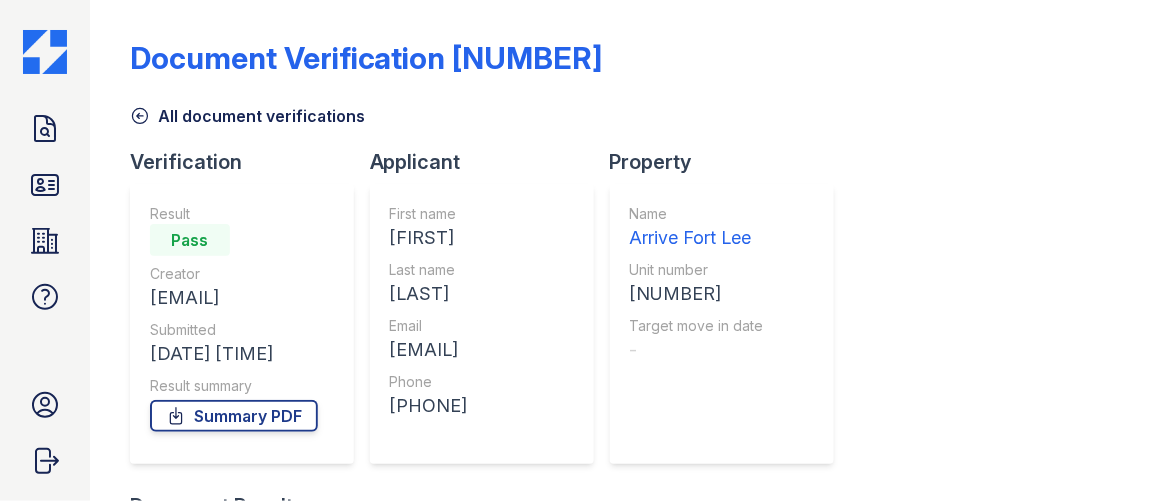 click 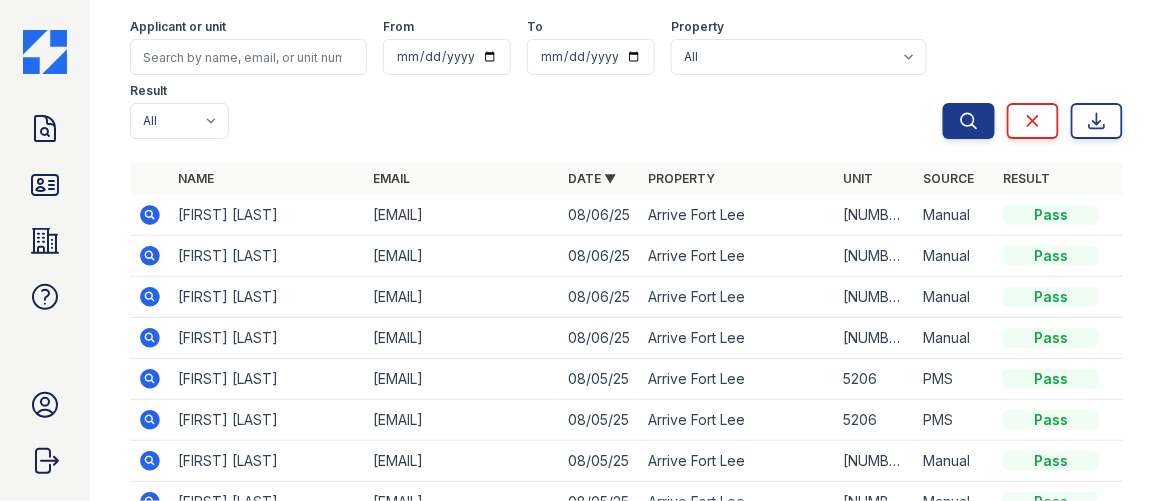 scroll, scrollTop: 0, scrollLeft: 0, axis: both 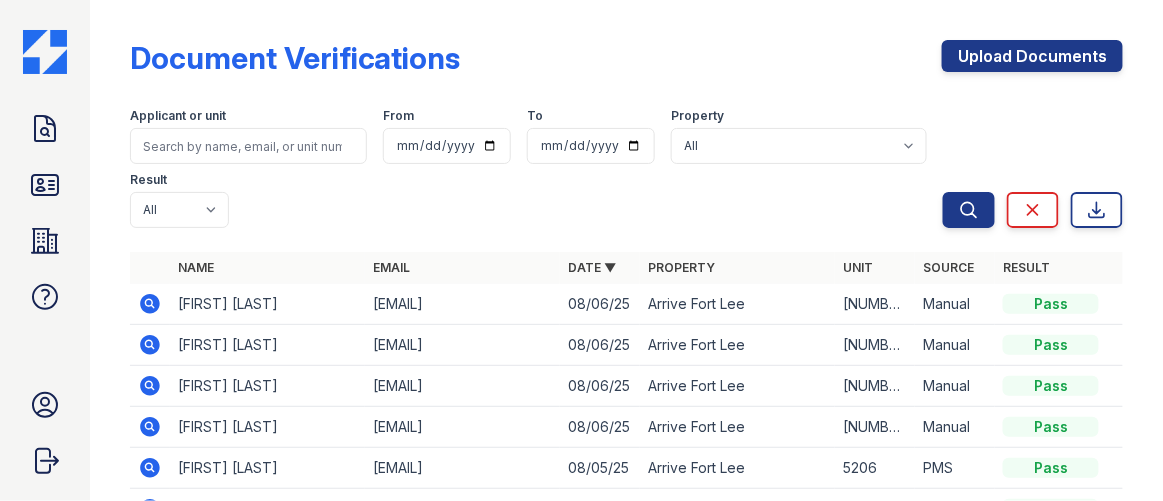 click 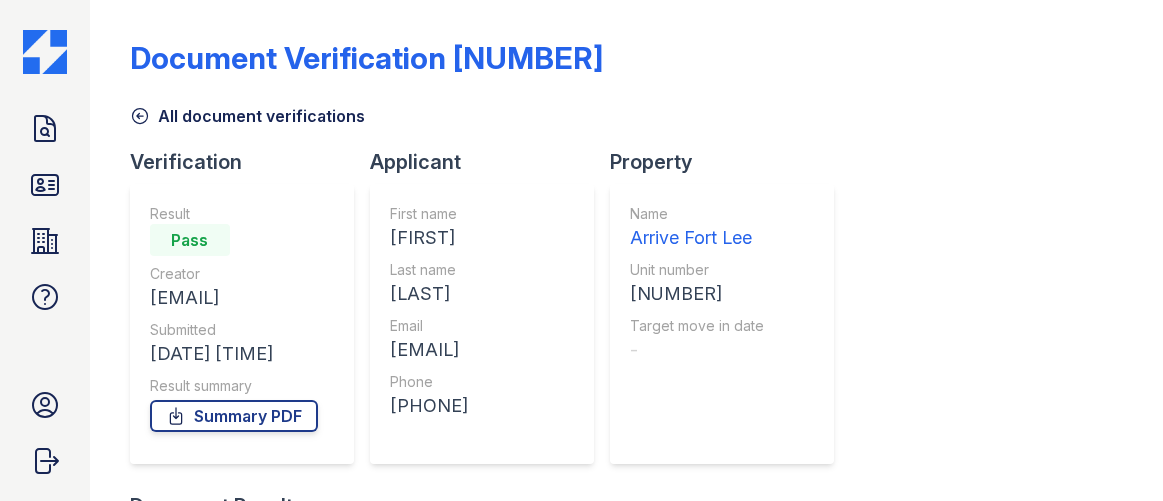 scroll, scrollTop: 0, scrollLeft: 0, axis: both 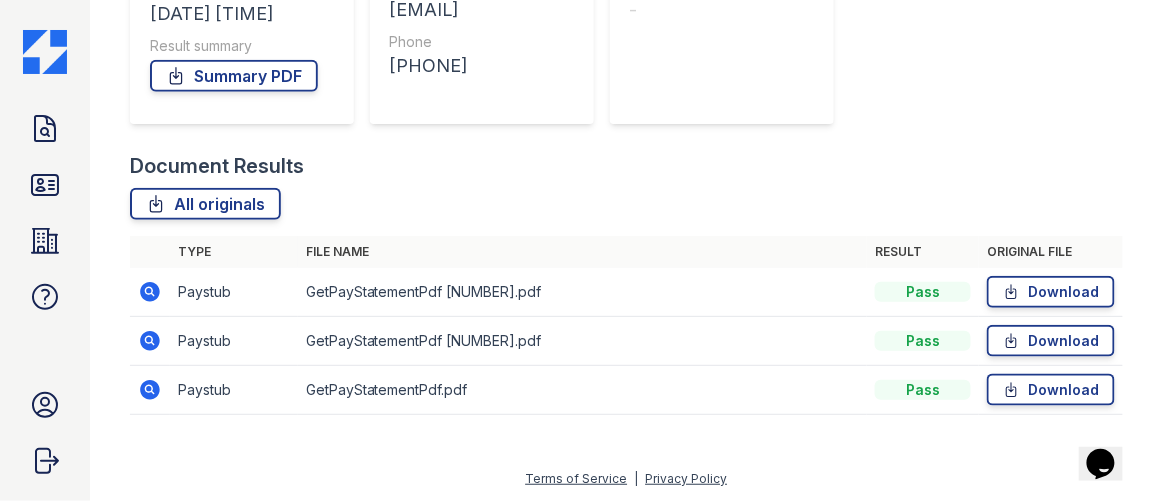 click 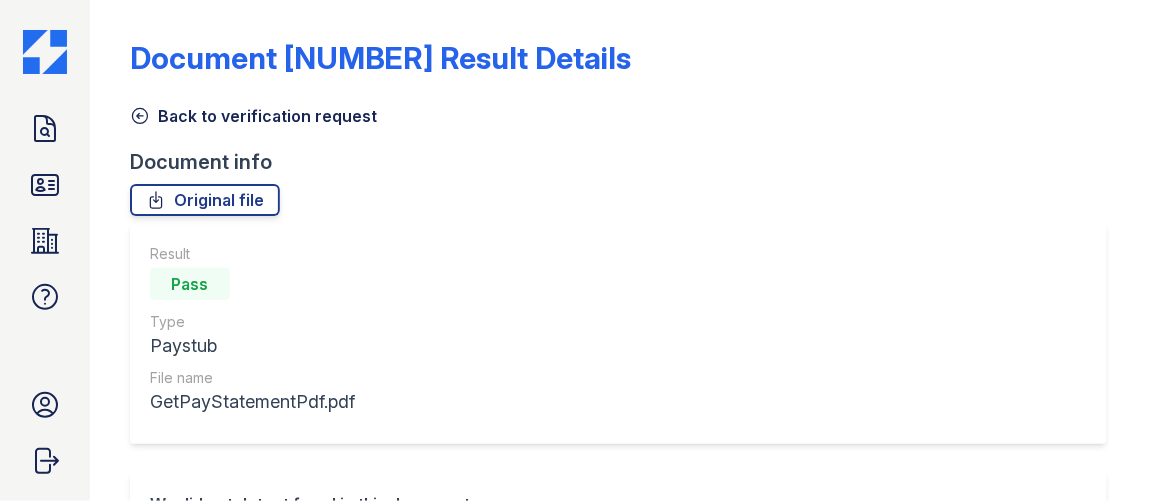 scroll, scrollTop: 0, scrollLeft: 0, axis: both 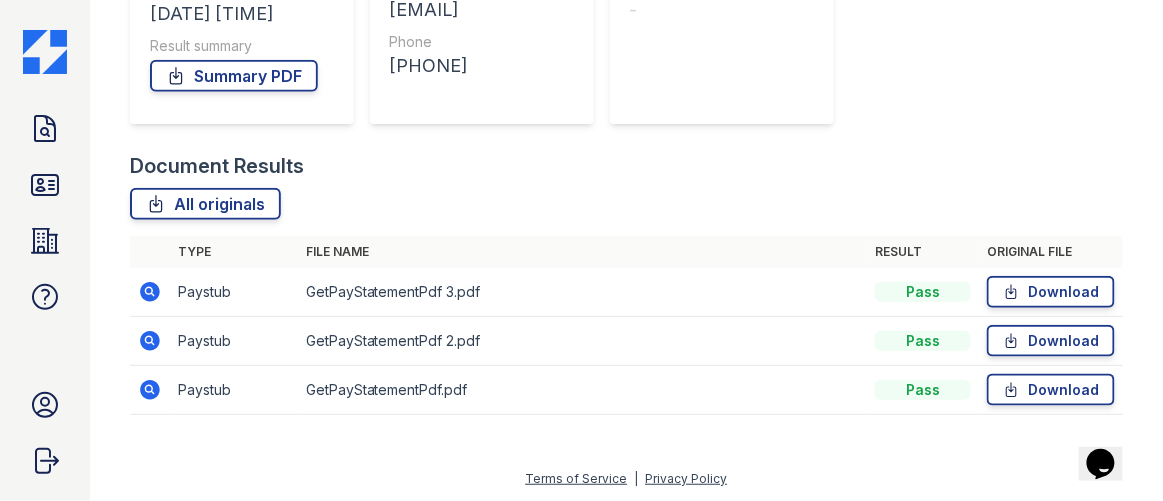 click 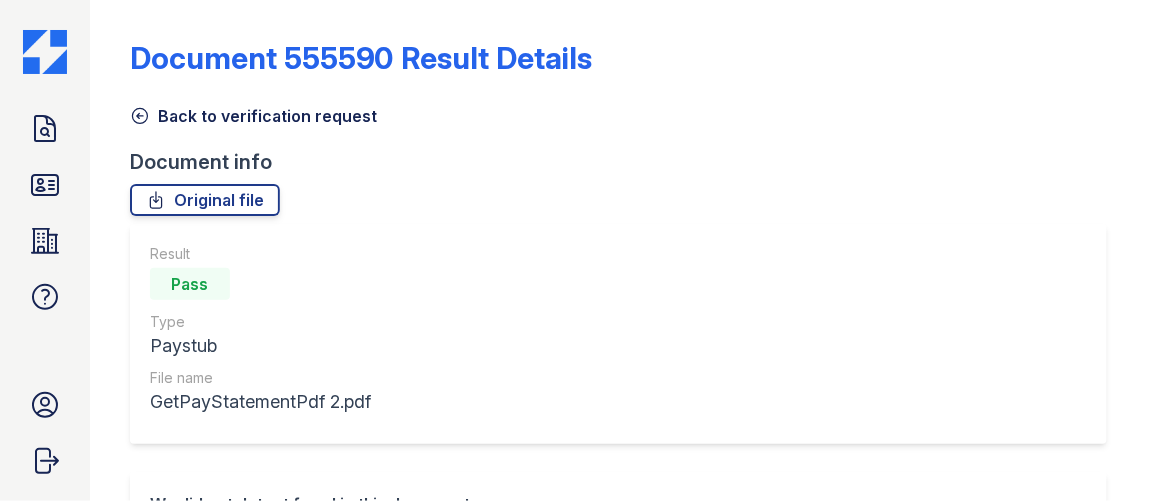 scroll, scrollTop: 0, scrollLeft: 0, axis: both 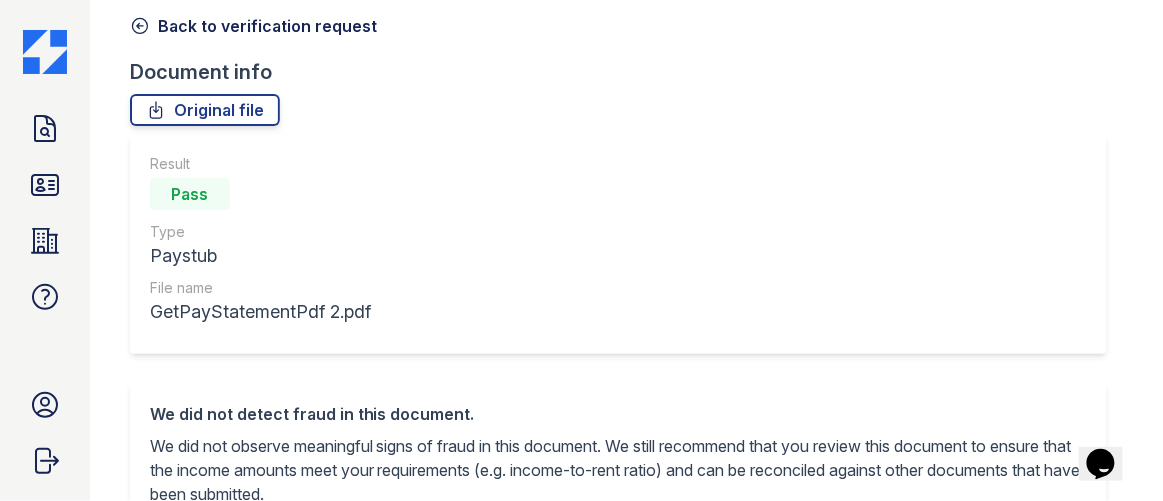 click 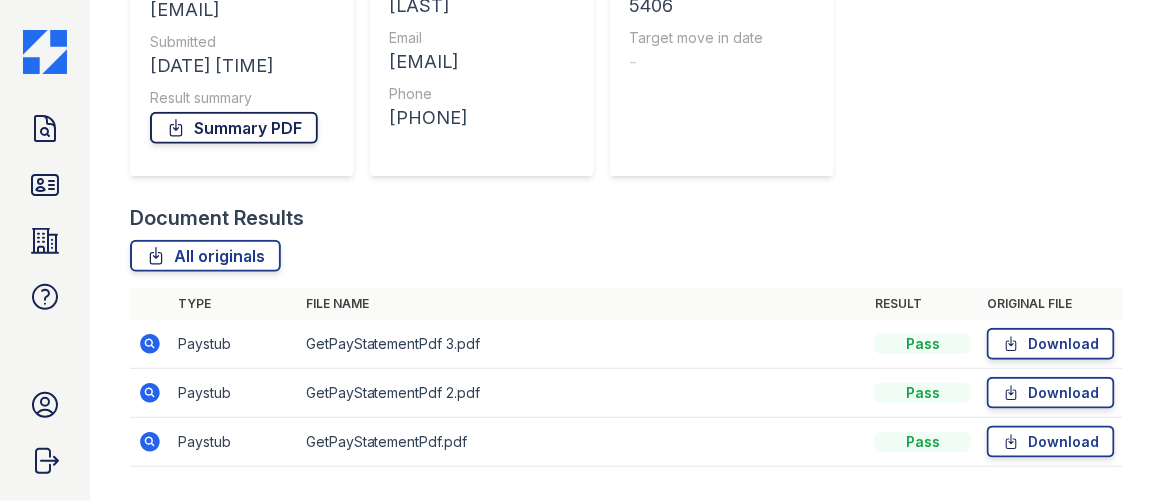 scroll, scrollTop: 340, scrollLeft: 0, axis: vertical 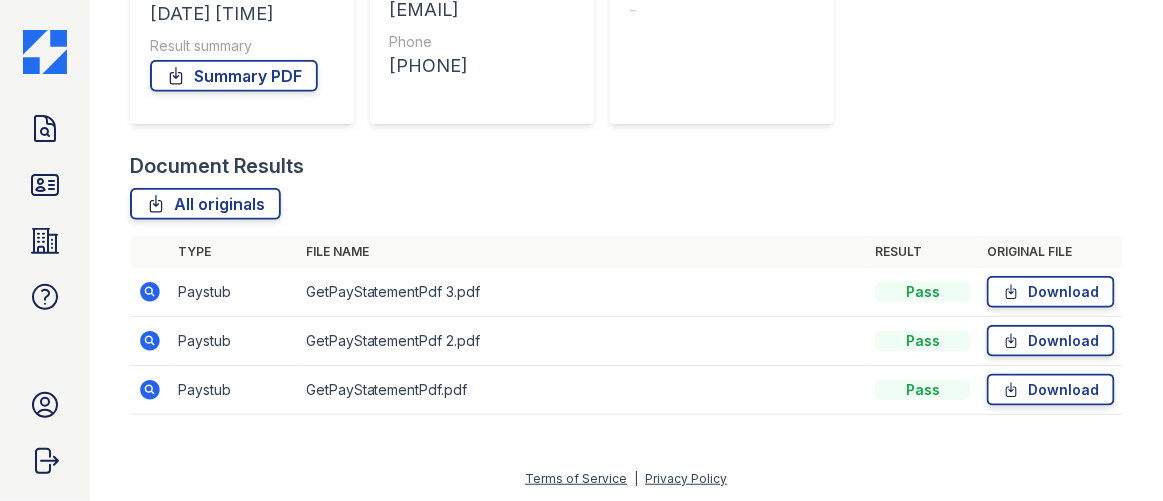 click 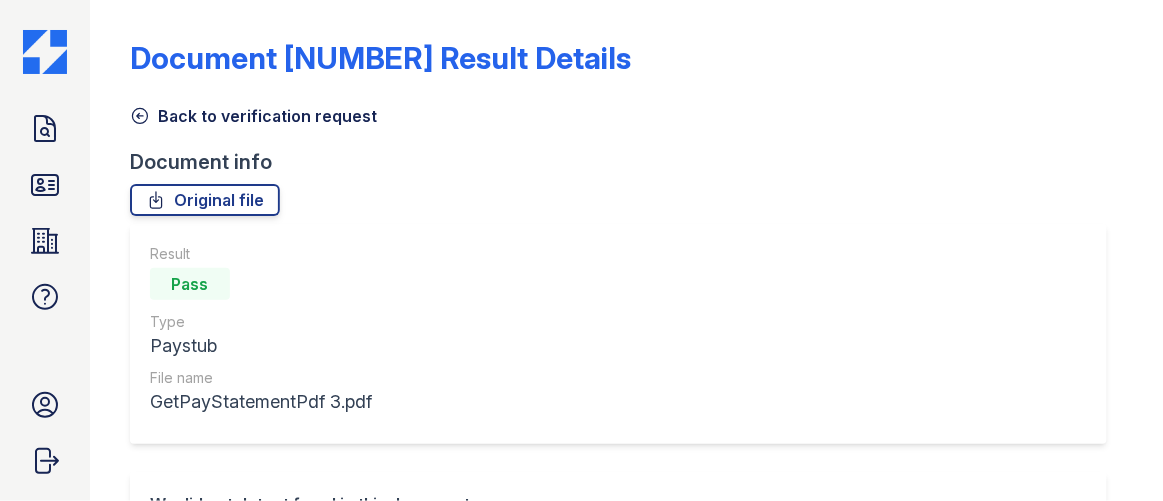scroll, scrollTop: 0, scrollLeft: 0, axis: both 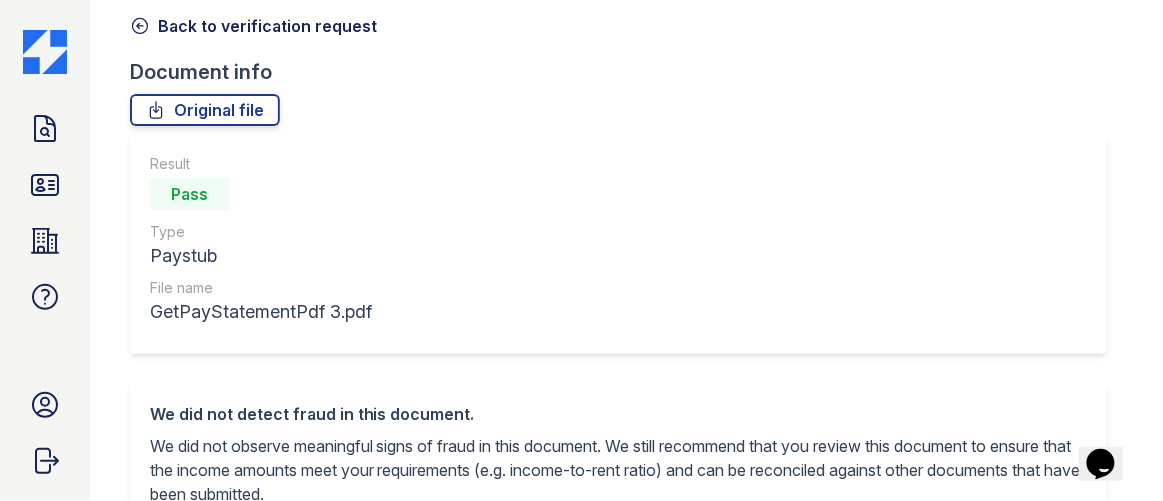 click 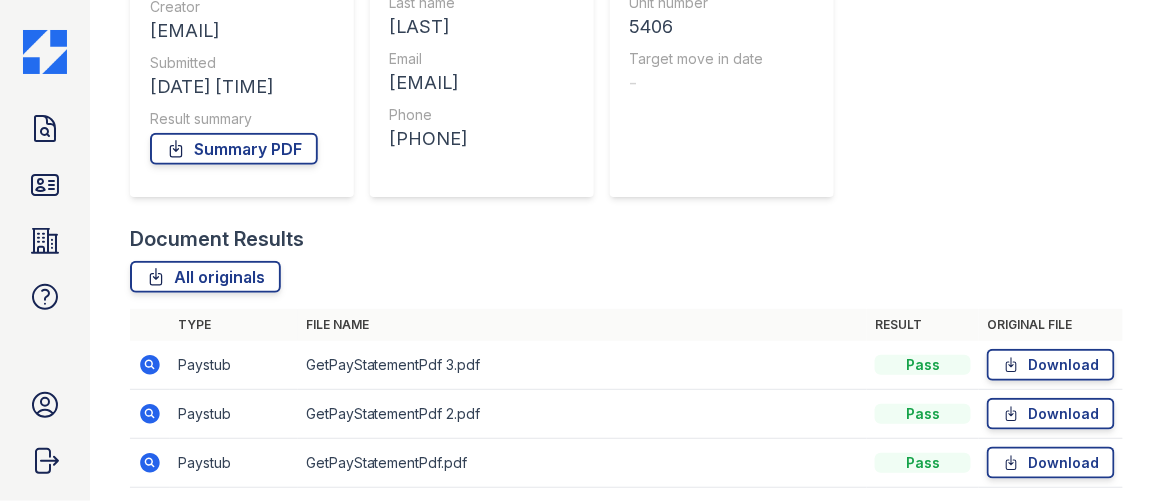 scroll, scrollTop: 340, scrollLeft: 0, axis: vertical 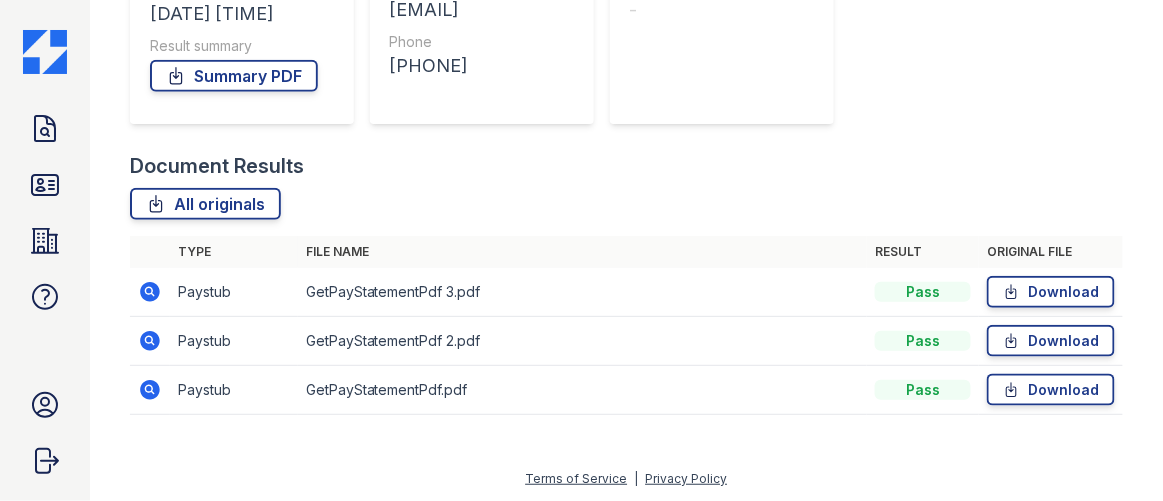 click at bounding box center [150, 390] 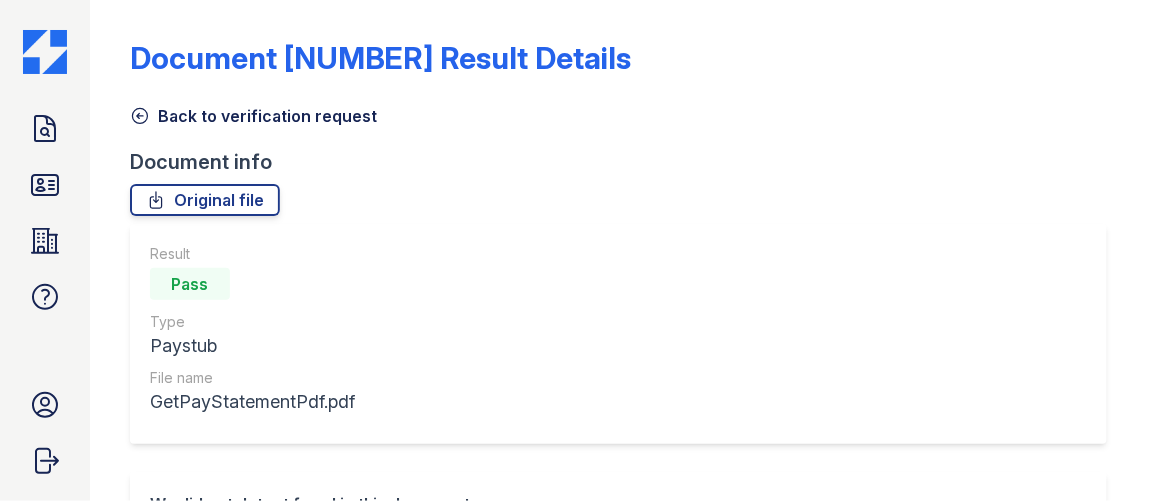 scroll, scrollTop: 0, scrollLeft: 0, axis: both 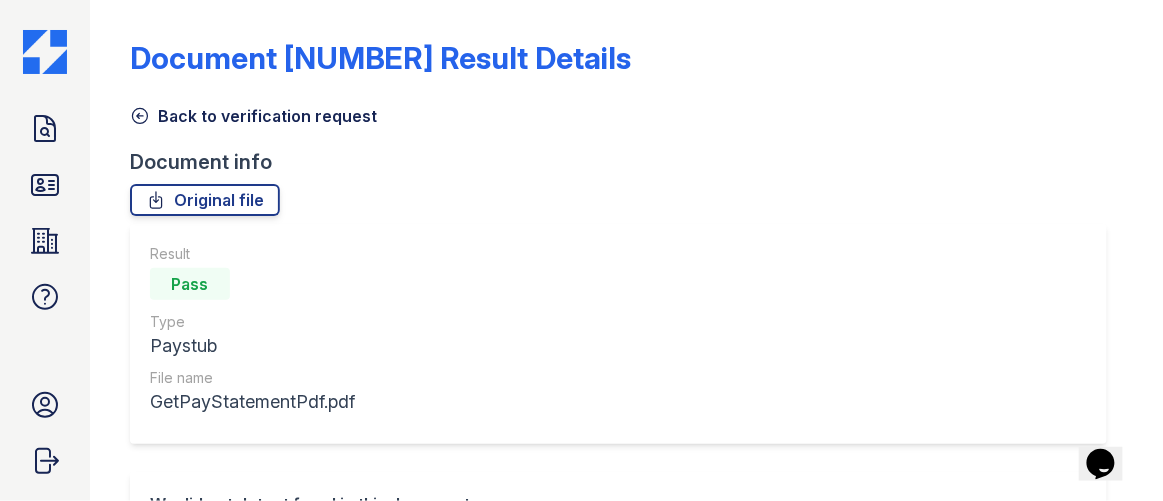 click on "Back to verification request" at bounding box center (253, 116) 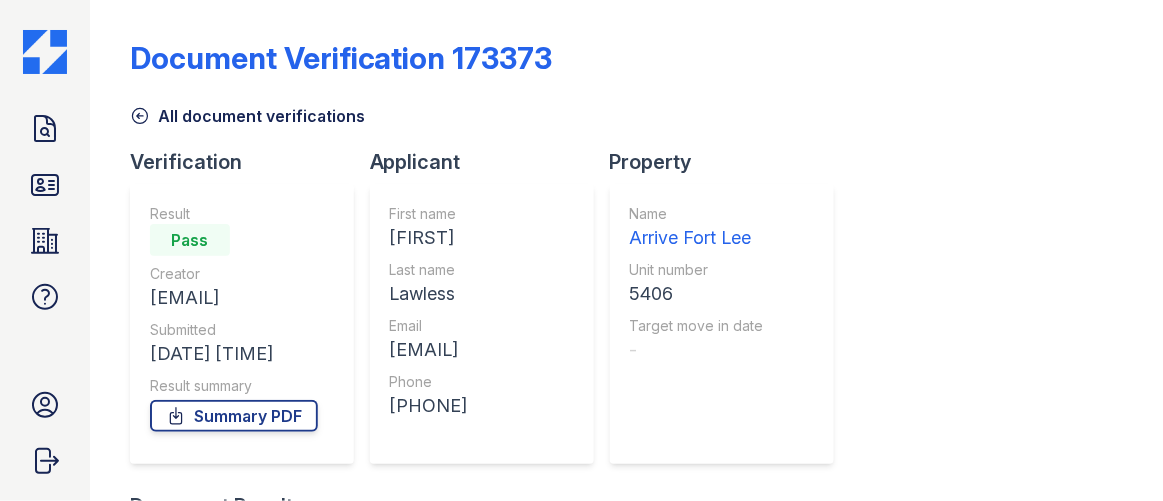 click on "All document verifications" at bounding box center [247, 116] 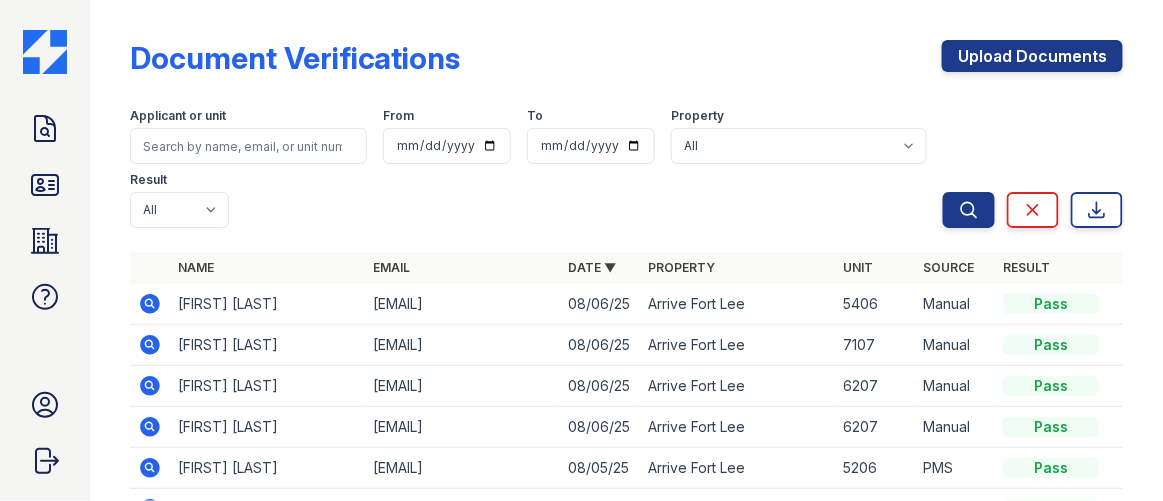 scroll, scrollTop: 90, scrollLeft: 0, axis: vertical 